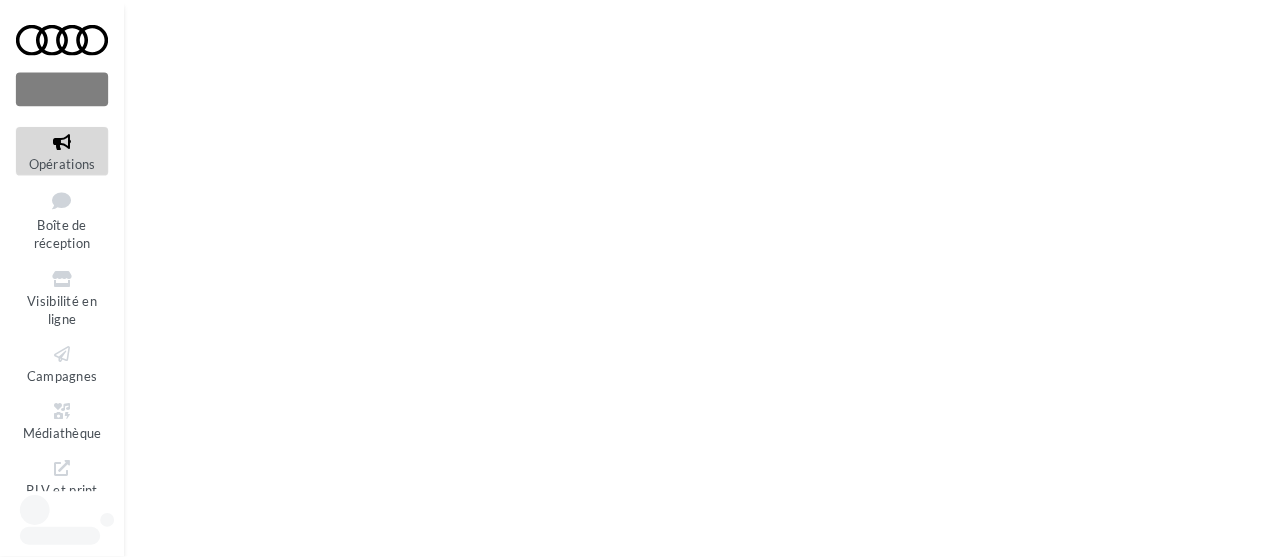 scroll, scrollTop: 0, scrollLeft: 0, axis: both 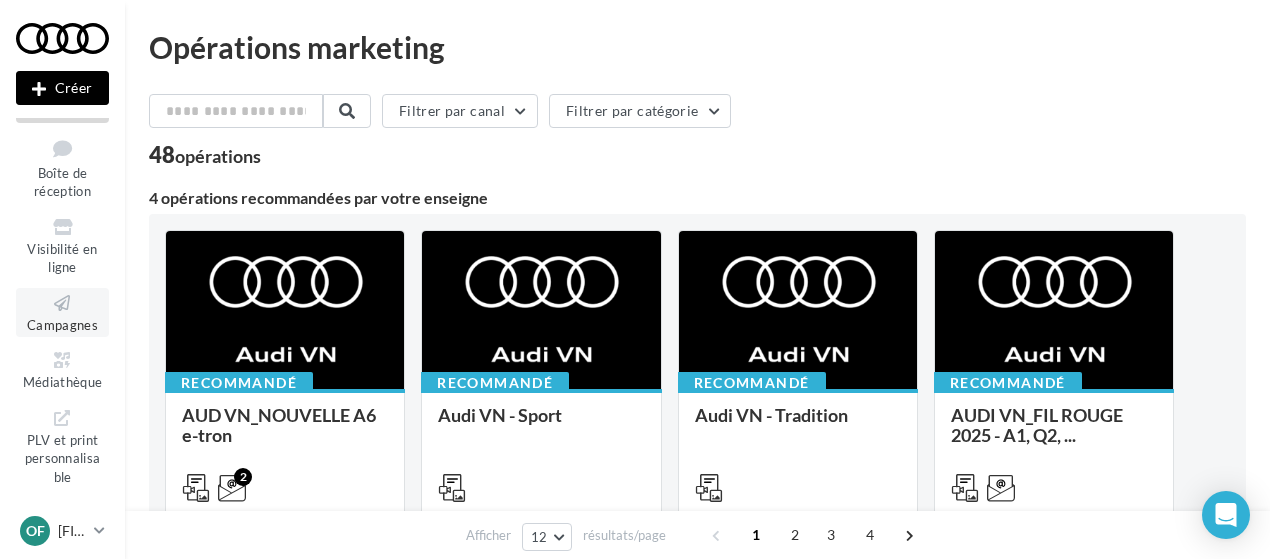 click on "Campagnes" at bounding box center (62, 325) 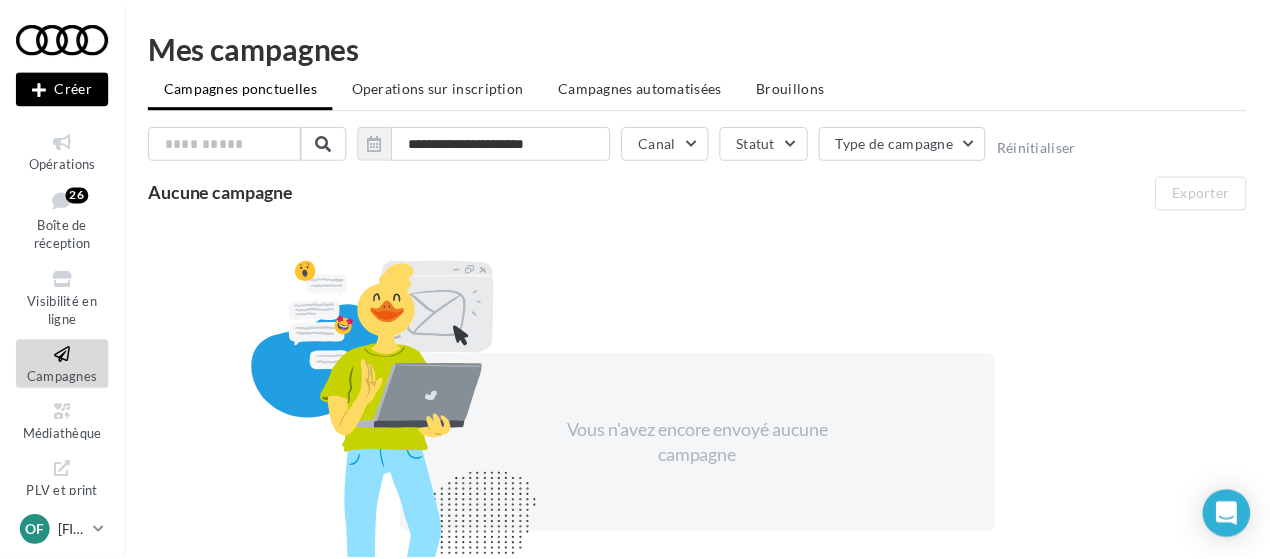 scroll, scrollTop: 0, scrollLeft: 0, axis: both 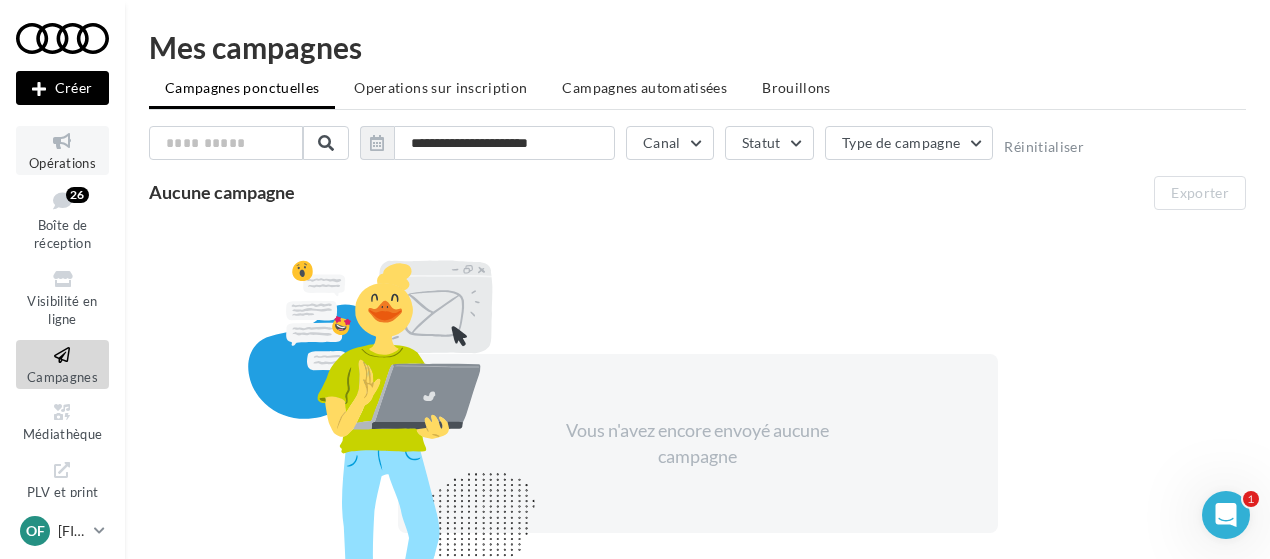click at bounding box center (62, 141) 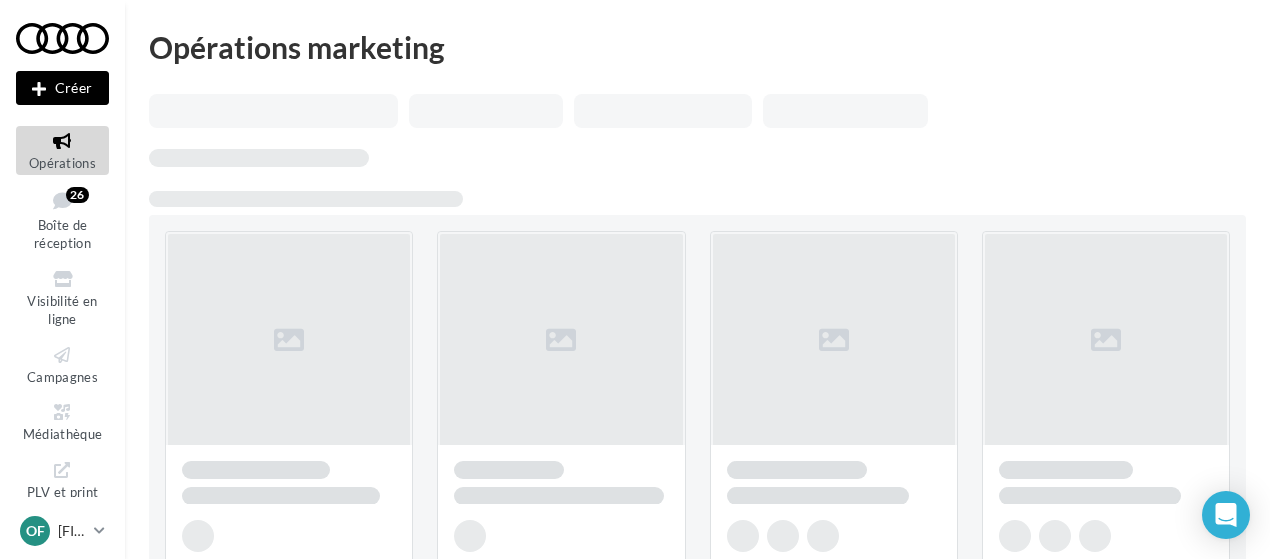 scroll, scrollTop: 0, scrollLeft: 0, axis: both 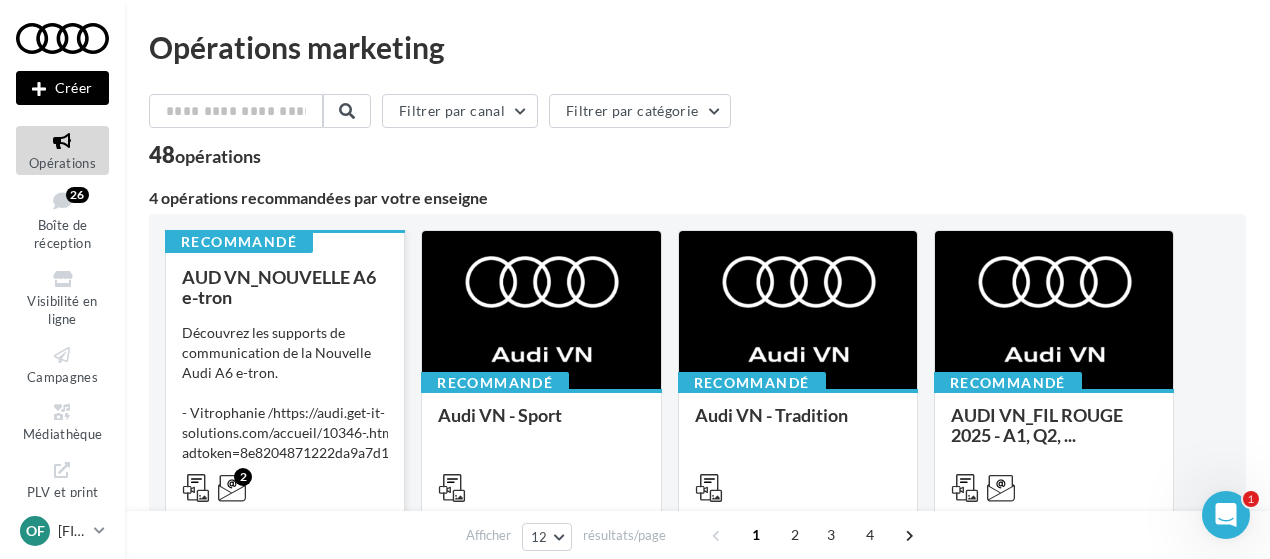 click on "AUD VN_NOUVELLE A6 e-tron        Découvrez les supports de communication de la Nouvelle Audi A6 e-tron.
- Vitrophanie /  https://audi.get-it-solutions.com/accueil/10346-.html?adtoken=8e8204871222da9a7d11ab54239f30c3&ad=products&id_employee=51&preview=1
- Pres..." at bounding box center (285, 381) 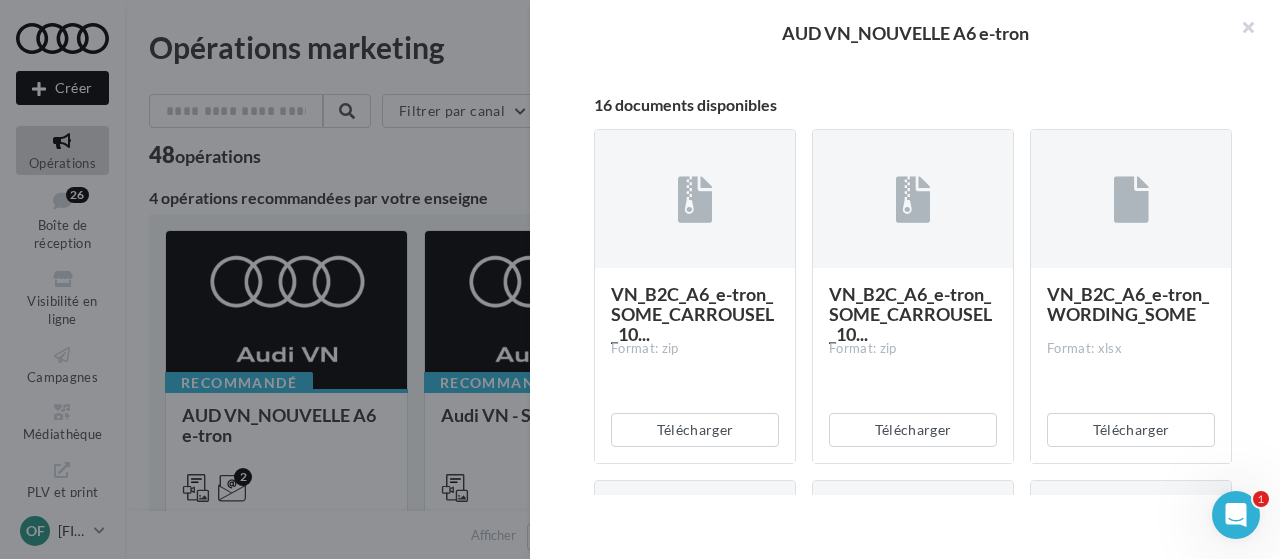scroll, scrollTop: 600, scrollLeft: 0, axis: vertical 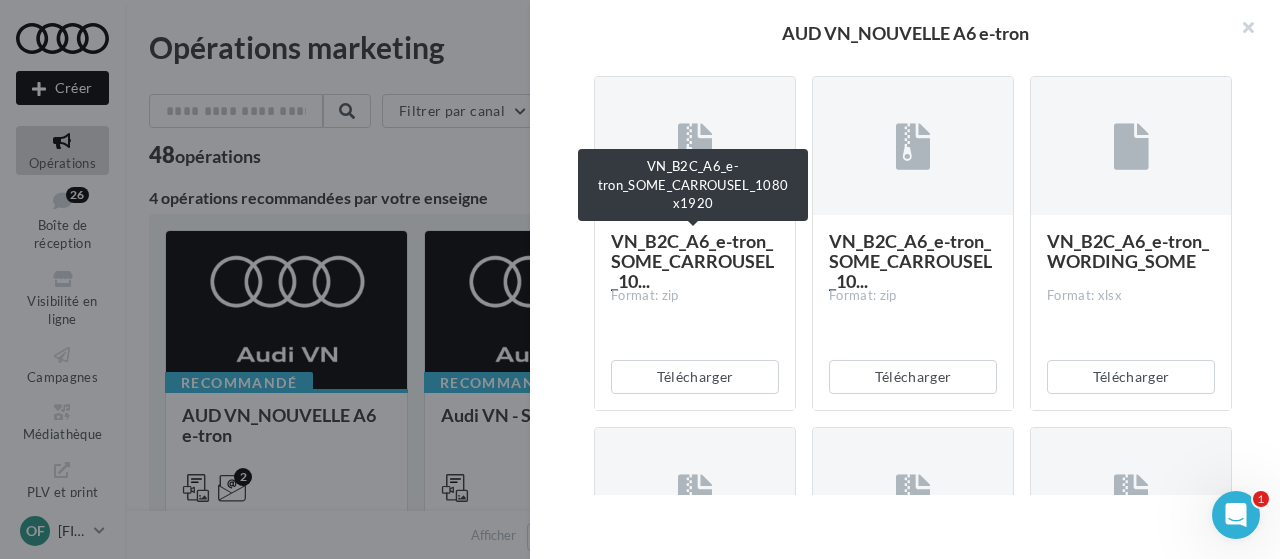 click on "VN_B2C_A6_e-tron_SOME_CARROUSEL_10..." at bounding box center (692, 261) 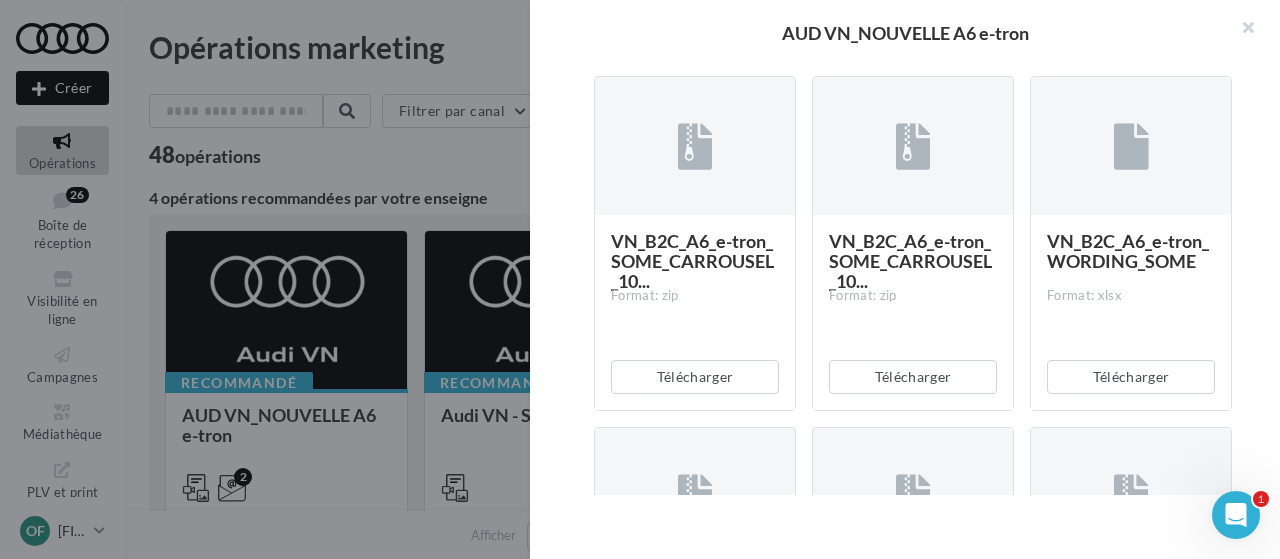 click on "VN_B2C_A6_e-tron_SOME_CARROUSEL_10..." at bounding box center [692, 261] 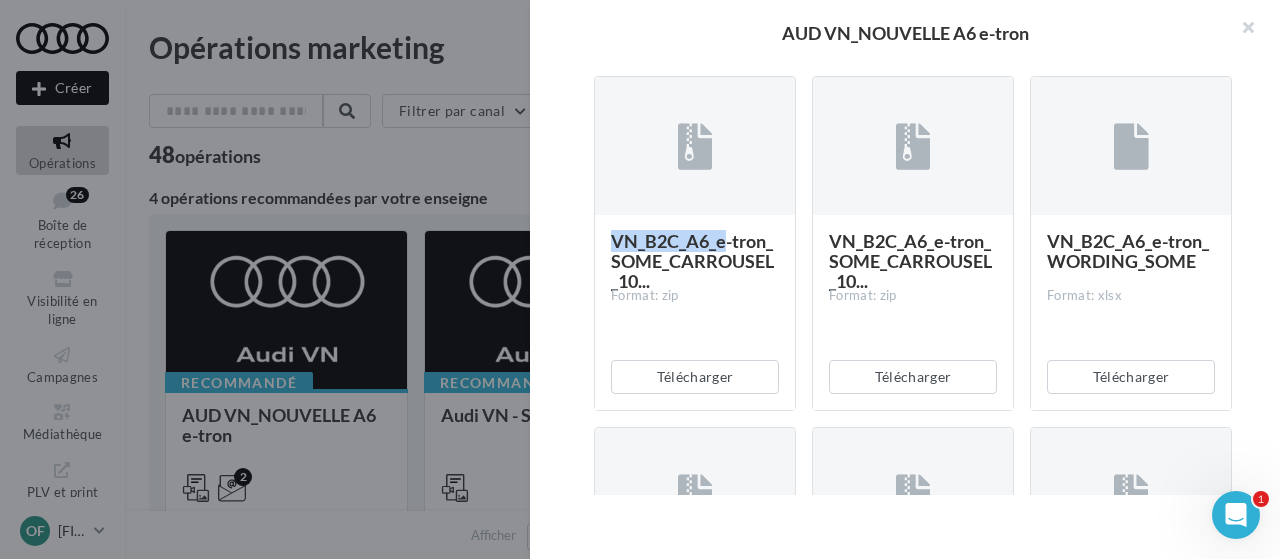 click on "VN_B2C_A6_e-tron_SOME_CARROUSEL_10..." at bounding box center [692, 261] 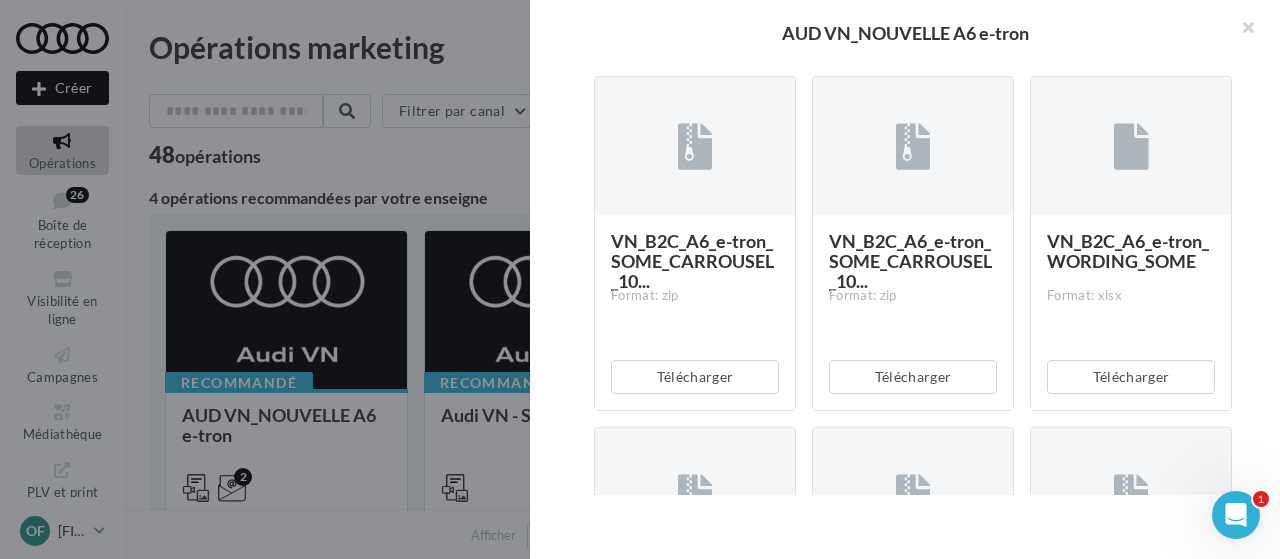 click at bounding box center (695, 147) 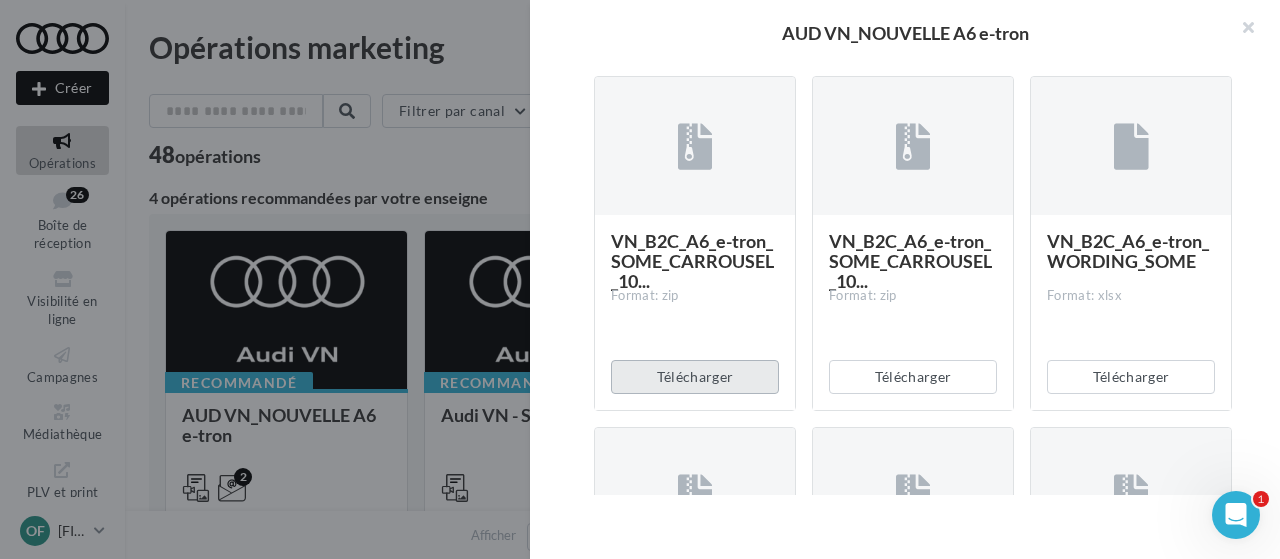click on "Télécharger" at bounding box center (695, 377) 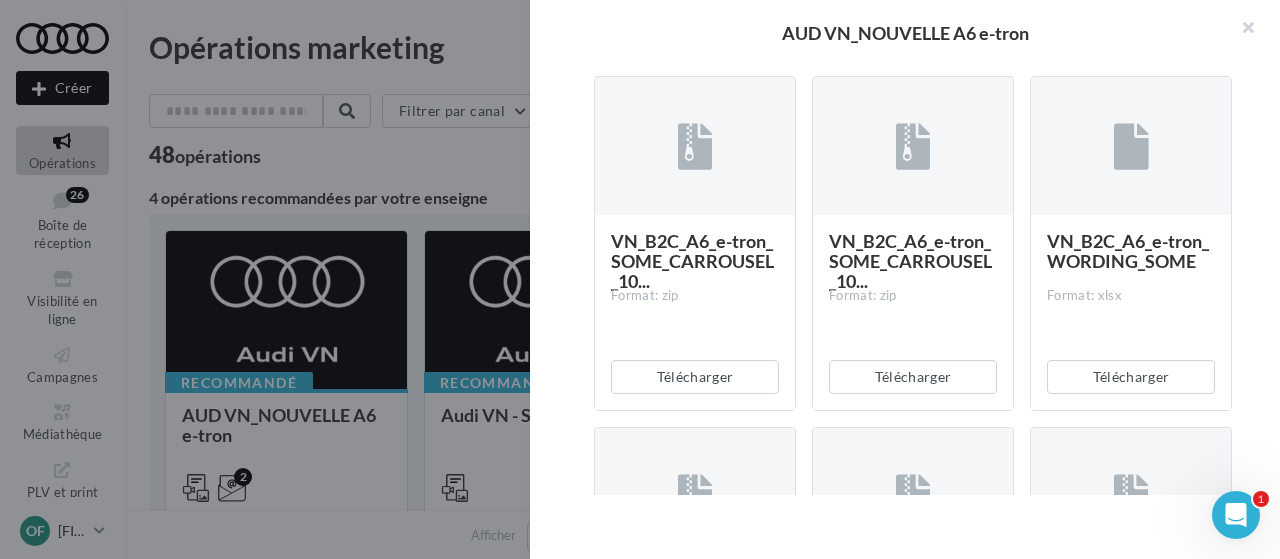 click on "AUD VN_NOUVELLE A6 e-tron" at bounding box center (905, 33) 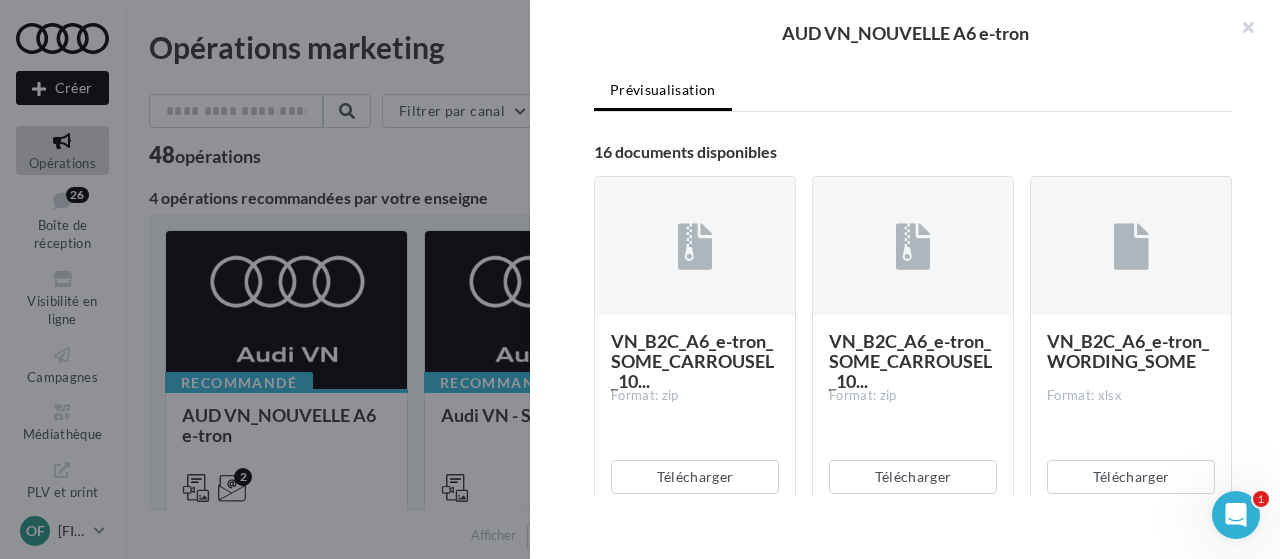 scroll, scrollTop: 600, scrollLeft: 0, axis: vertical 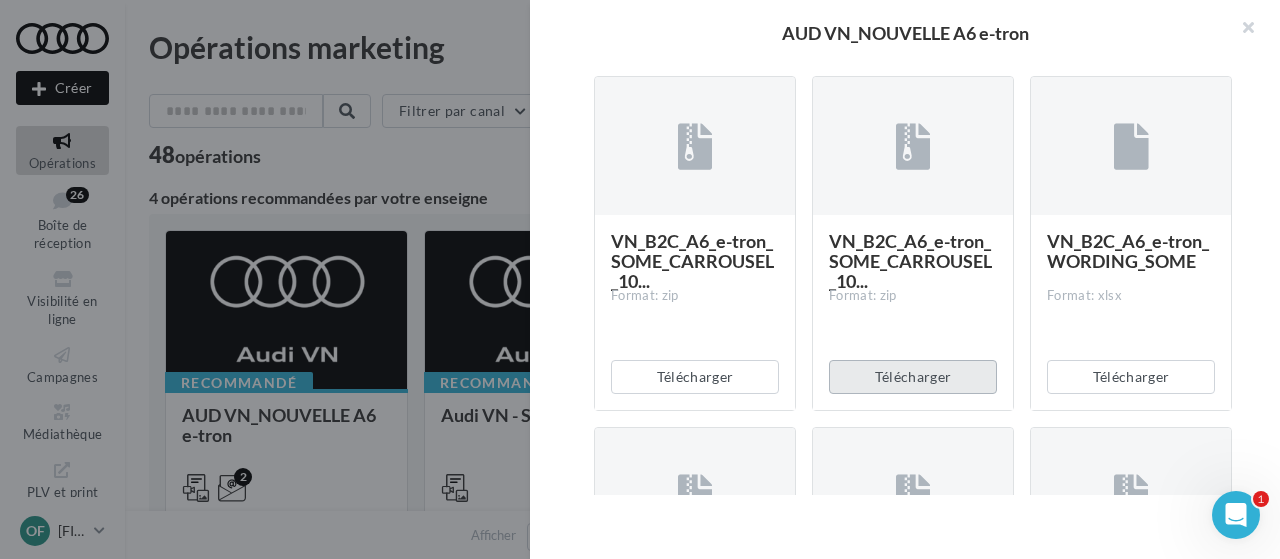 click on "Télécharger" at bounding box center (913, 377) 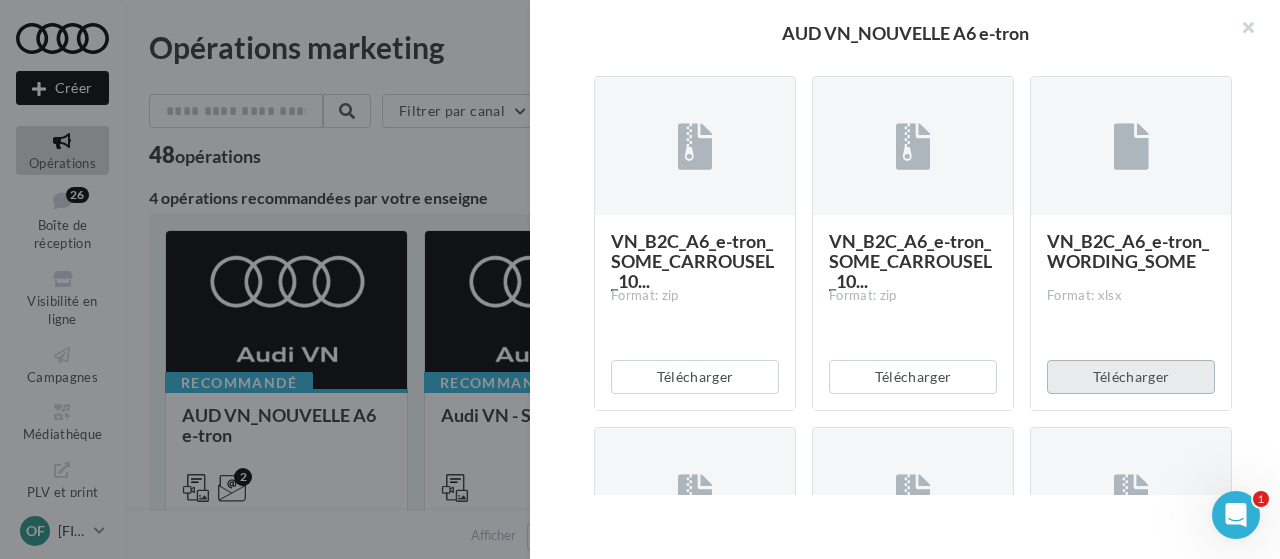 click on "Télécharger" at bounding box center (1131, 377) 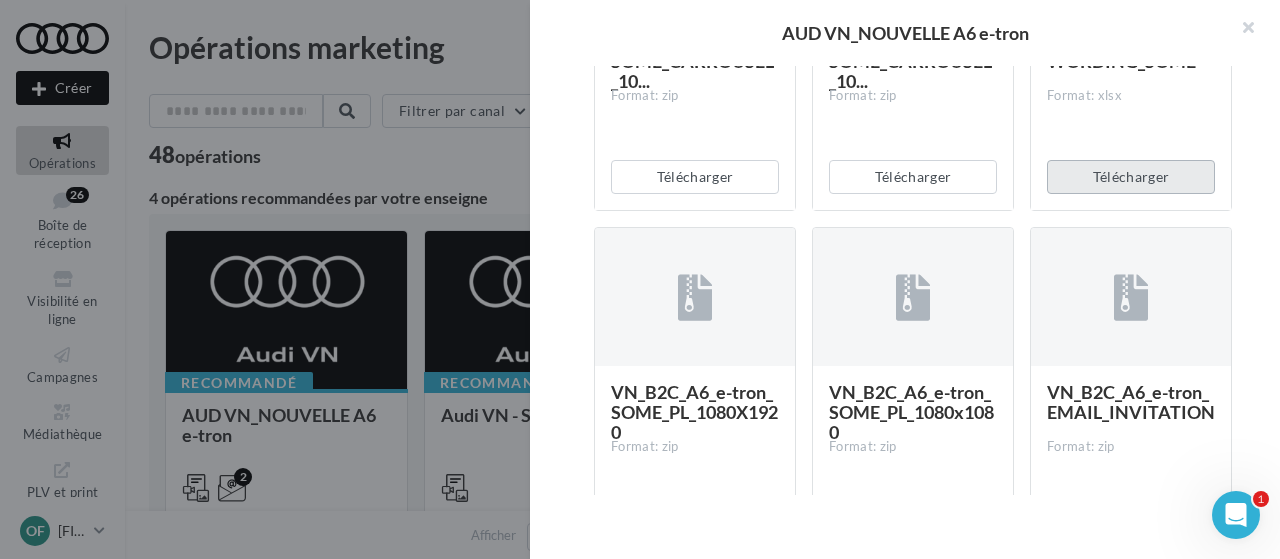 scroll, scrollTop: 900, scrollLeft: 0, axis: vertical 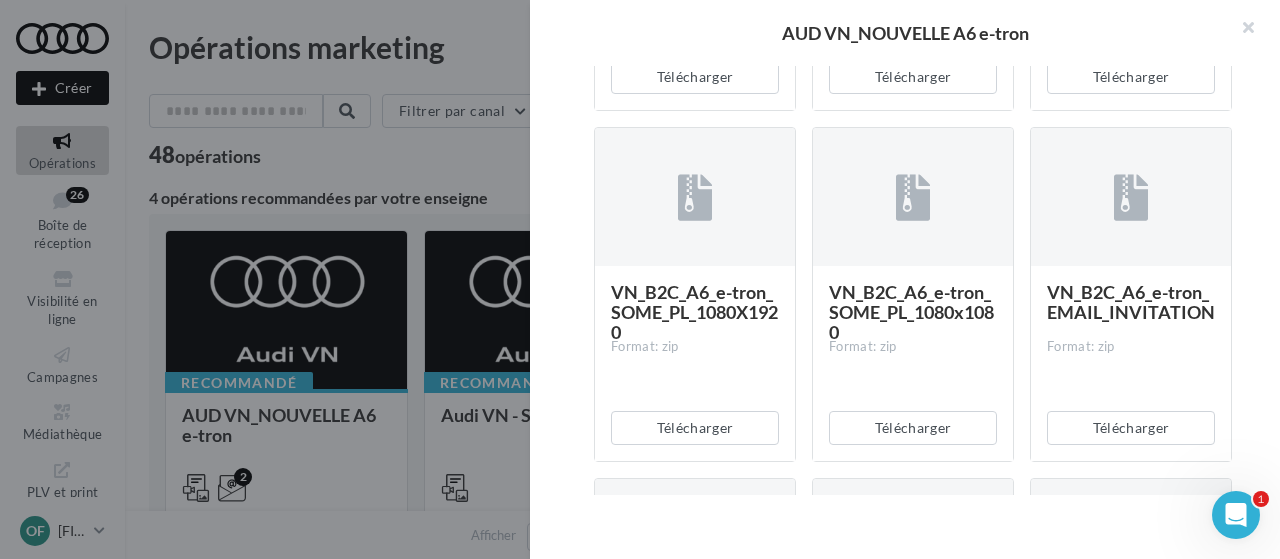 click on "Télécharger" at bounding box center (1131, 428) 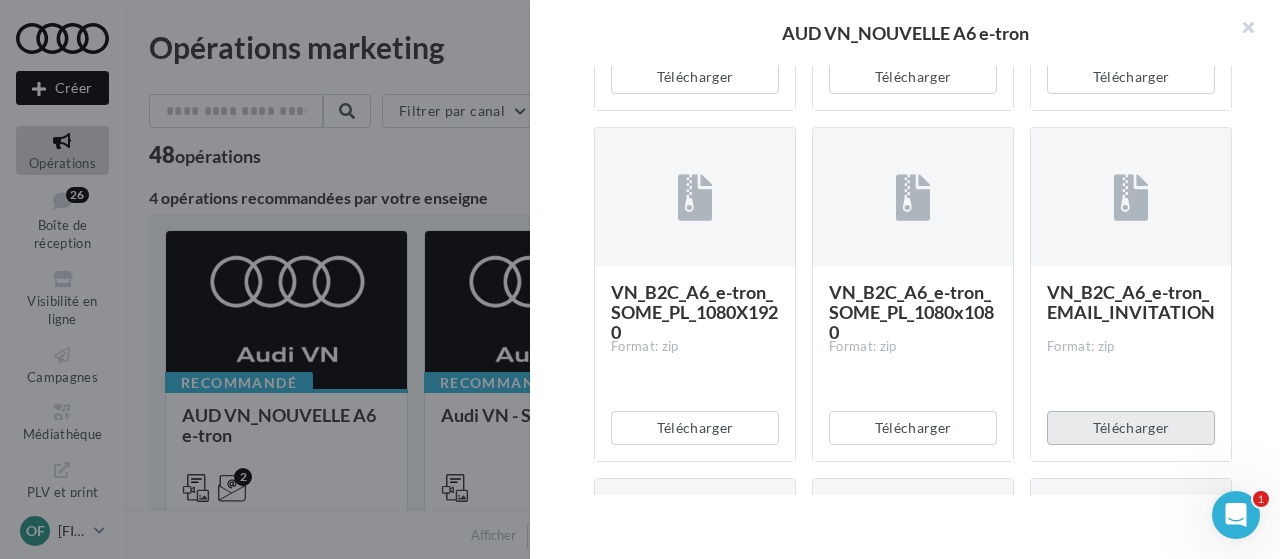 click on "Télécharger" at bounding box center [1131, 428] 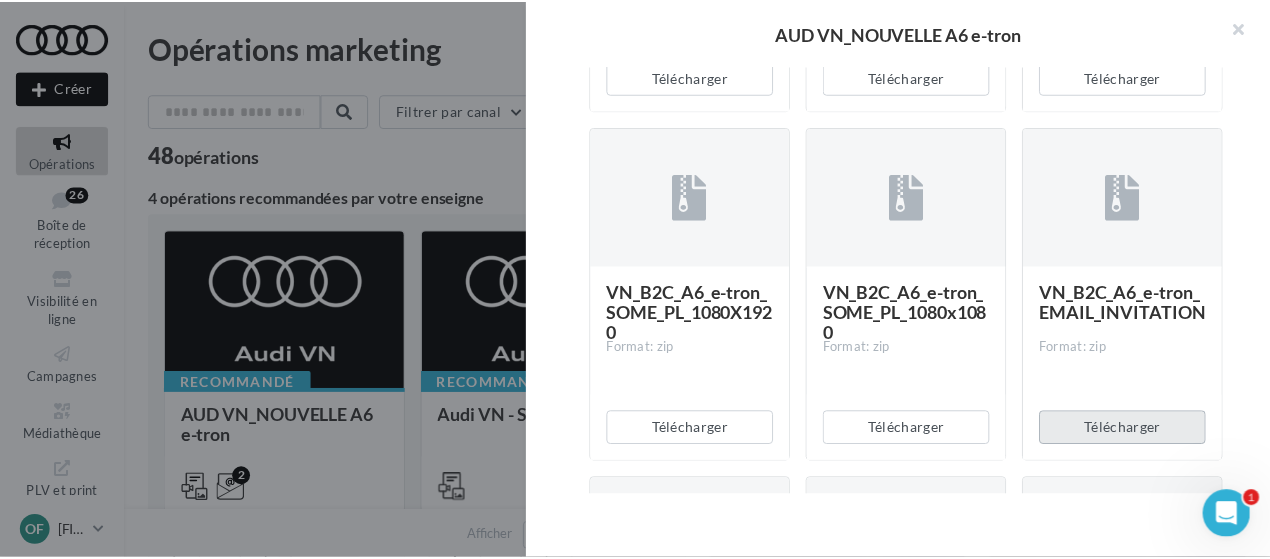 scroll, scrollTop: 1000, scrollLeft: 0, axis: vertical 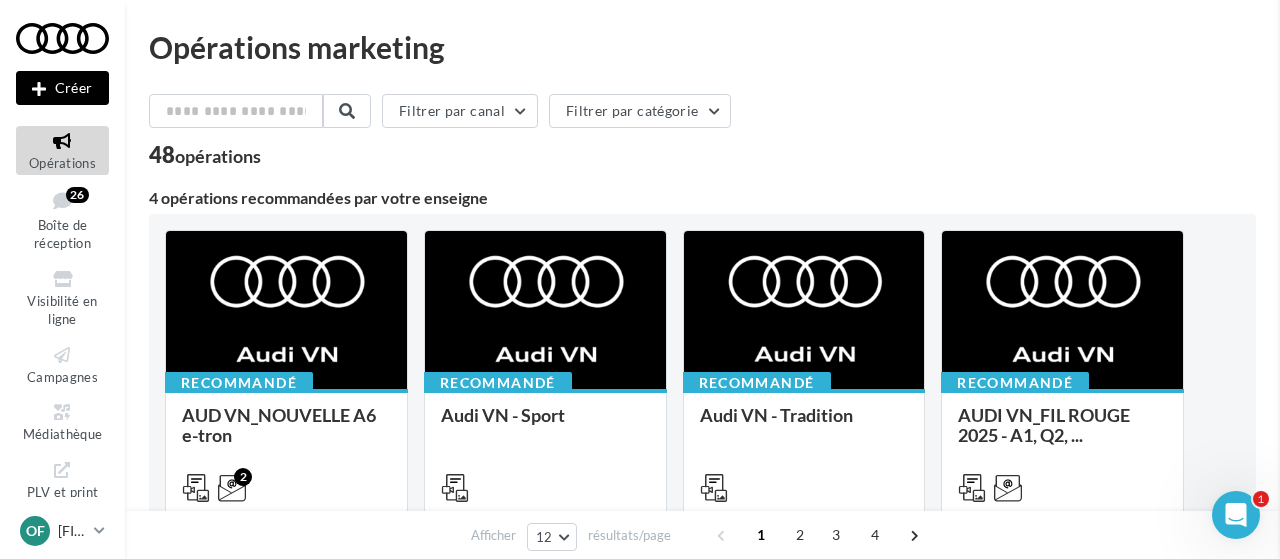 click on "AUD VN_NOUVELLE A6 e-tron
Description
Découvrez les supports de communication de la Nouvelle Audi A6 e-tron.
- Vitrophanie /  https://audi.get-it-solutions.com/accueil/10346-.html?adtoken=8e8204871222da9a7d11ab54239f30c3&ad=products&id_employee=51&preview=1
- Presse simple page :  https://audi.get-it-solutions.com/accueil/10410-.html?adtoken=8e8204871222da9a7d11ab54239f30c3&ad=products&id_employee=51&preview=1
- Email produit
- Email invitation
- SOME (Post link + Carrousel)
- Bannières HTML : 300x600 + 300x250 + 728x90 + 1000x200 + 480x320                     2
Document
Documents liés à la campagne
Prévisualisation
16 documents disponibles
VN_B2C_A6_e-tron_SOME_CARROUSEL_10...
Format: zip" at bounding box center (702, 1572) 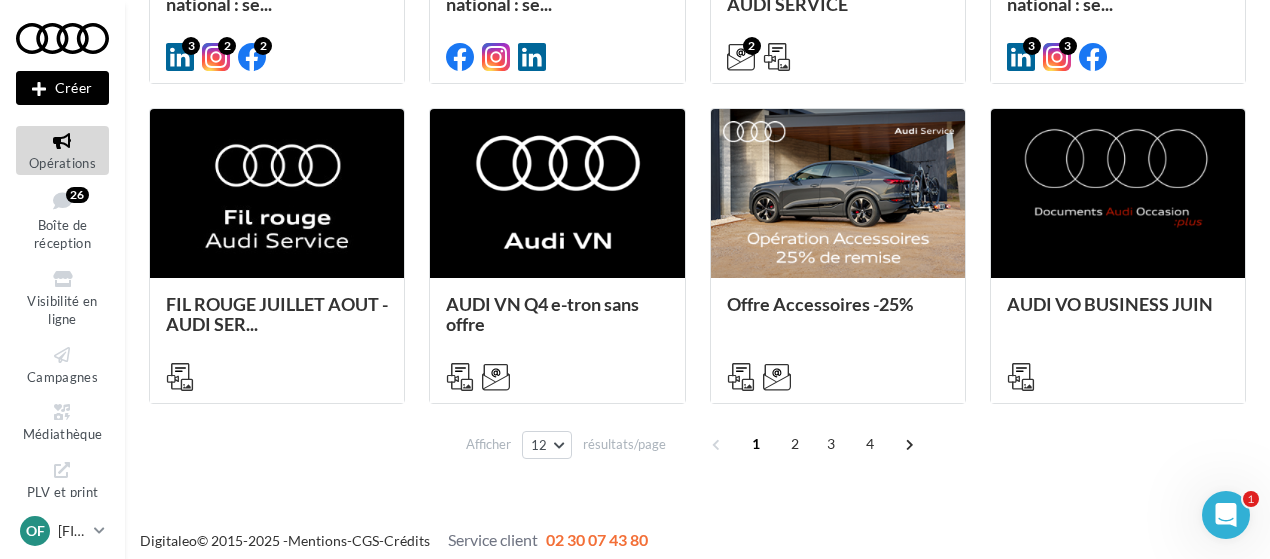 scroll, scrollTop: 1098, scrollLeft: 0, axis: vertical 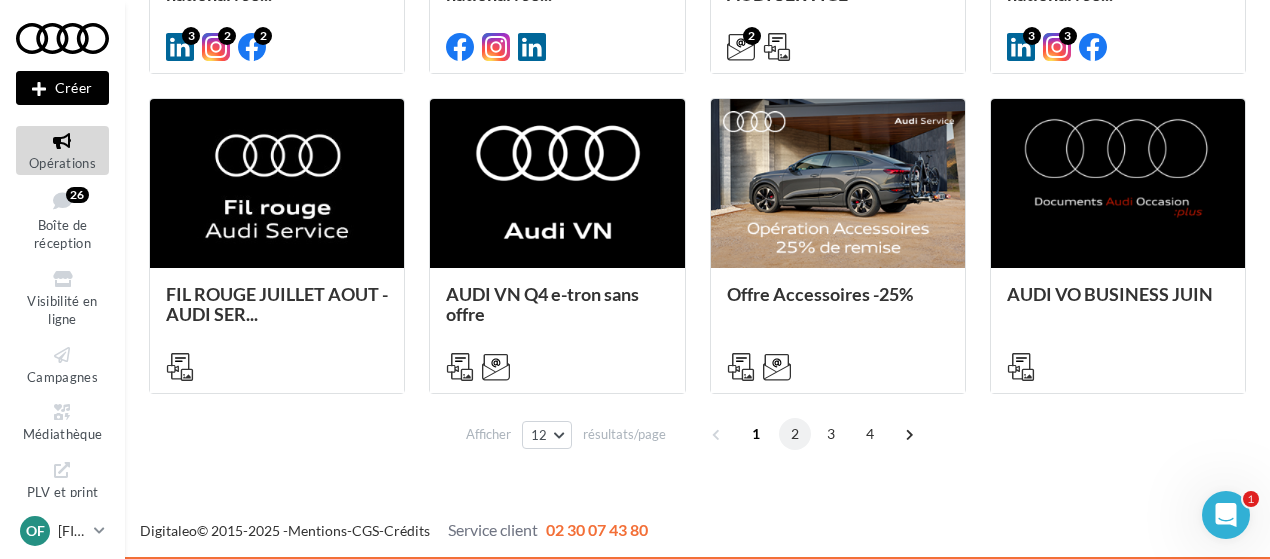 click on "2" at bounding box center (795, 434) 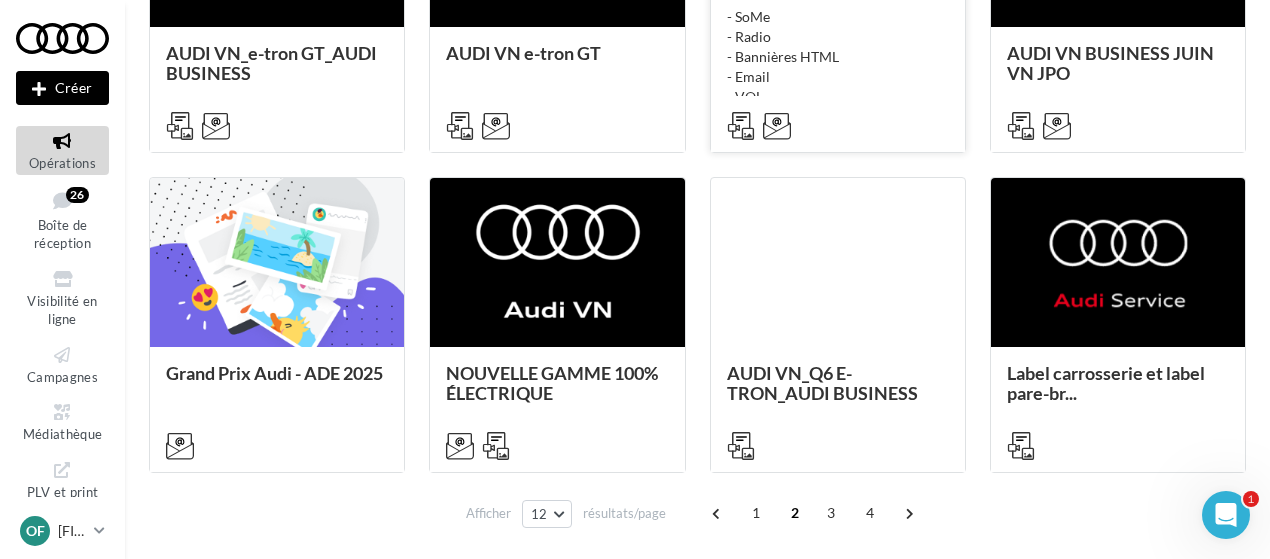 scroll, scrollTop: 1075, scrollLeft: 0, axis: vertical 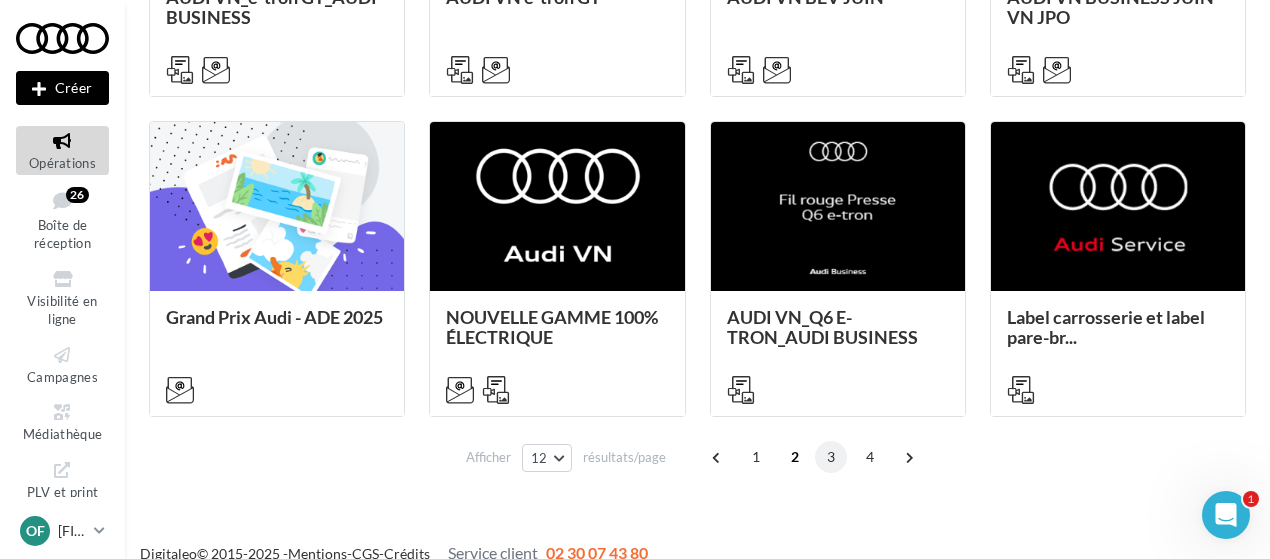 click on "3" at bounding box center (831, 457) 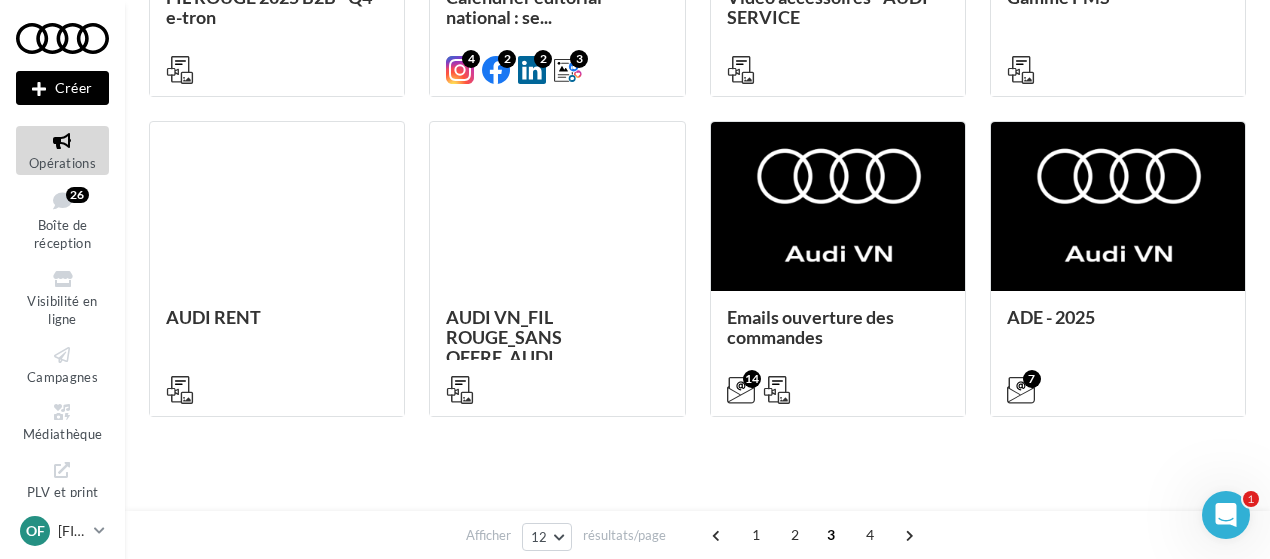 scroll, scrollTop: 475, scrollLeft: 0, axis: vertical 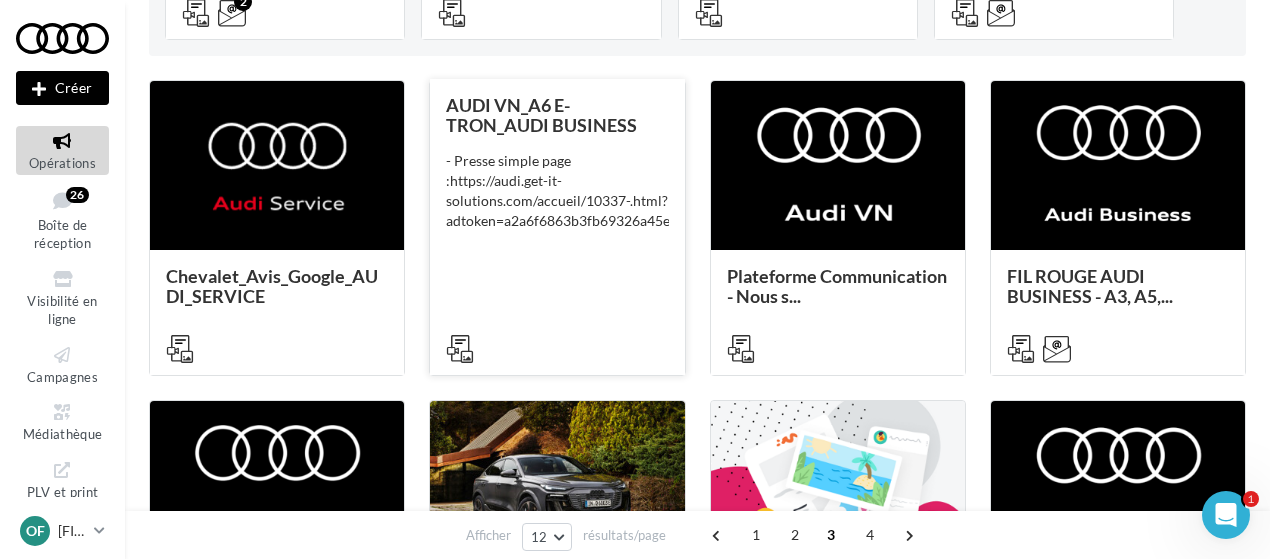 click on "- Presse simple page :  https://audi.get-it-solutions.com/accueil/10337-.html?adtoken=a2a6f6863b3fb69326a45ea0aef57db5&ad=products&id_employee=55&preview=1" at bounding box center [557, 201] 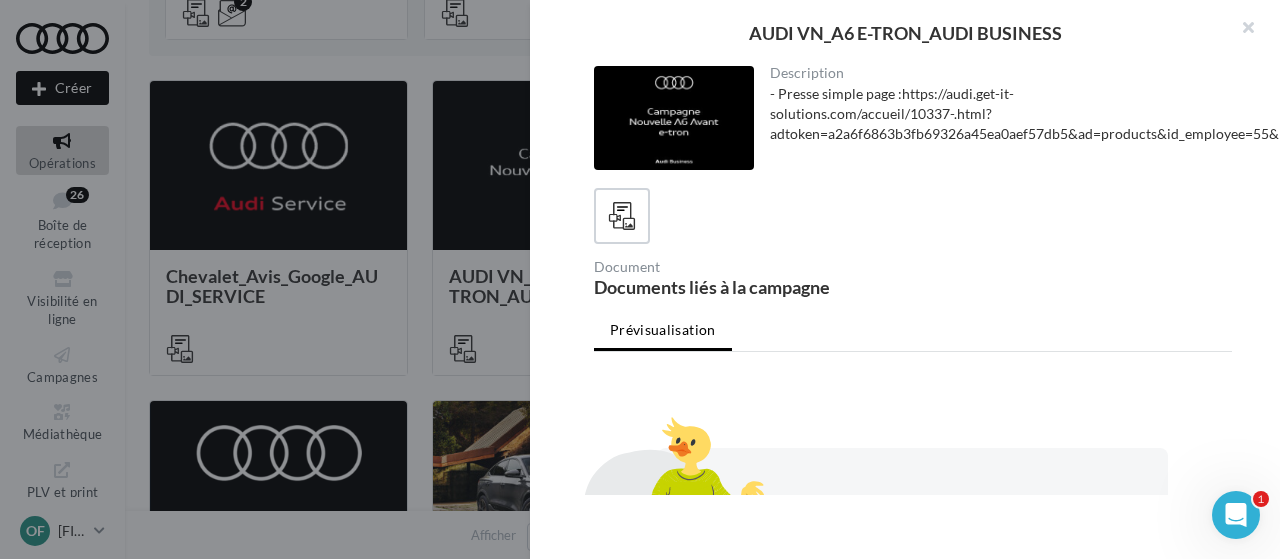 click at bounding box center (674, 118) 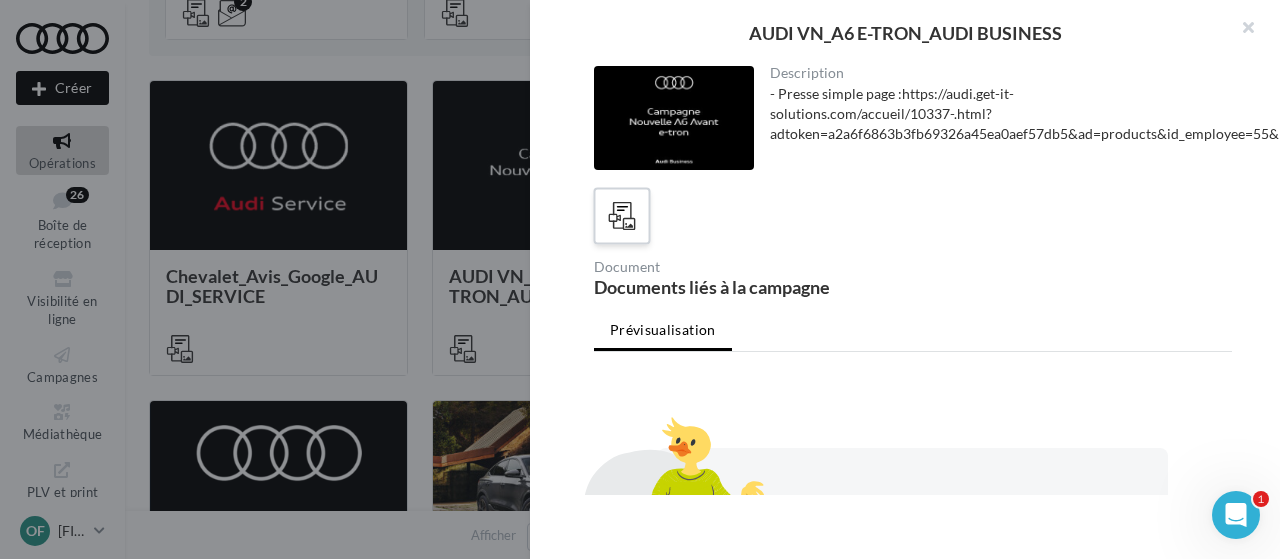 click at bounding box center (622, 216) 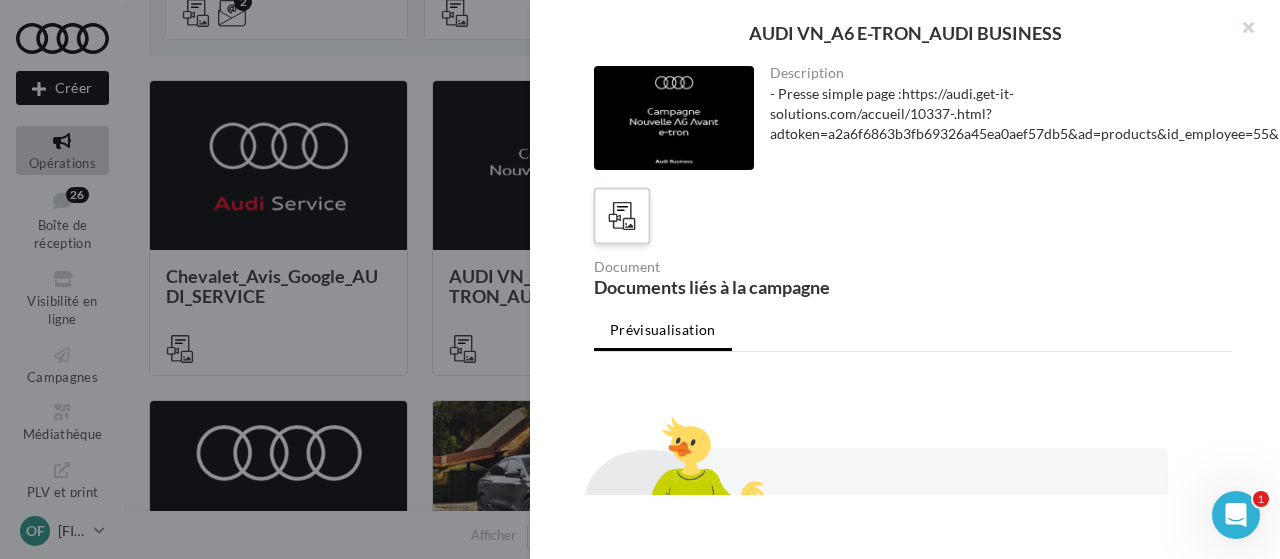 click at bounding box center (622, 216) 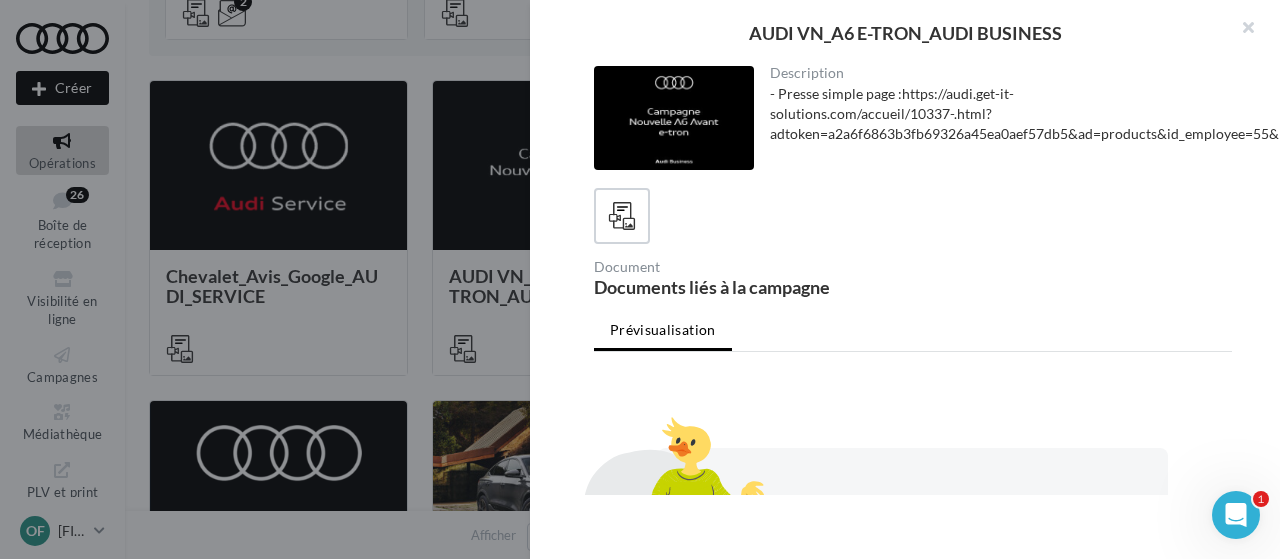 click on "Description
- Presse simple page :  https://audi.get-it-solutions.com/accueil/10337-.html?adtoken=a2a6f6863b3fb69326a45ea0aef57db5&ad=products&id_employee=55&preview=1
Document
Documents liés à la campagne
Prévisualisation
Aucun document lié à cette campagne n'a été trouvé." at bounding box center (913, 280) 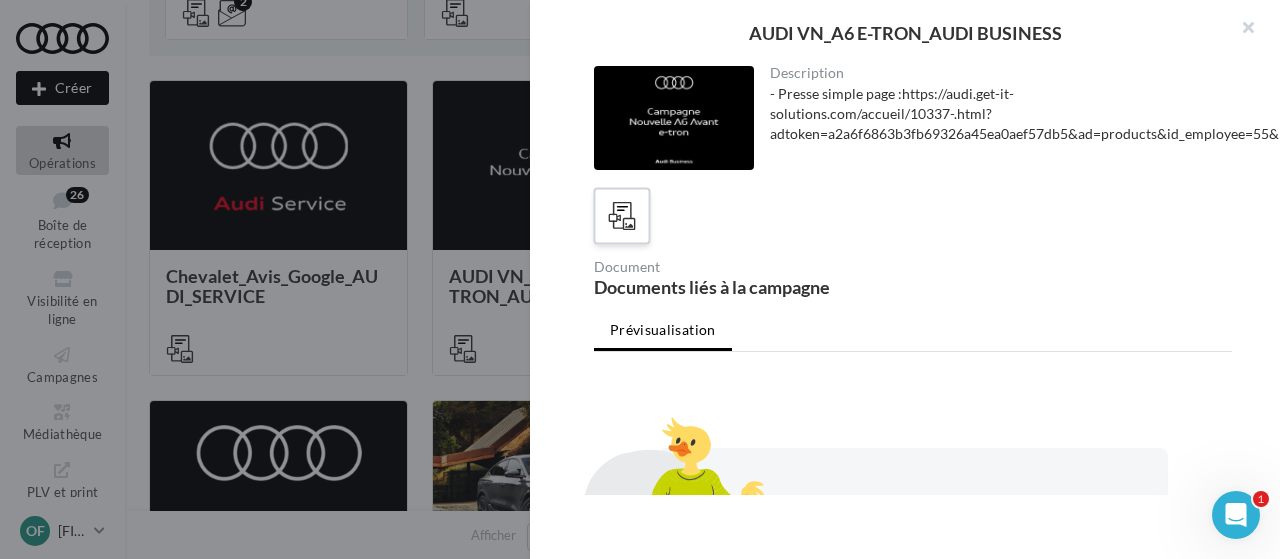 click at bounding box center [622, 216] 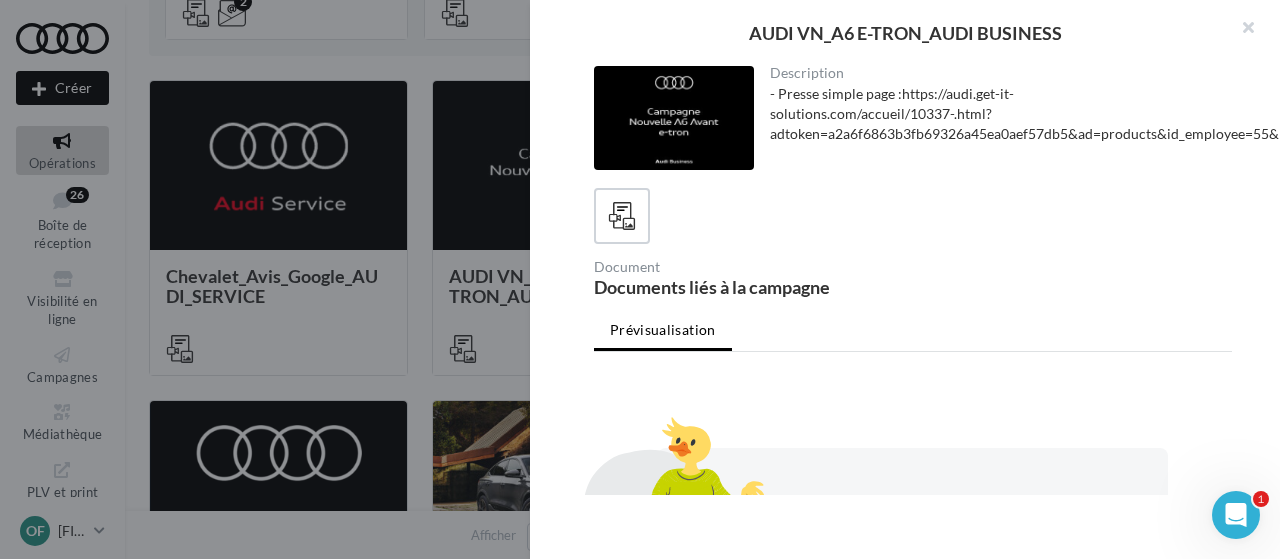 click on "Documents liés à la campagne" at bounding box center (749, 287) 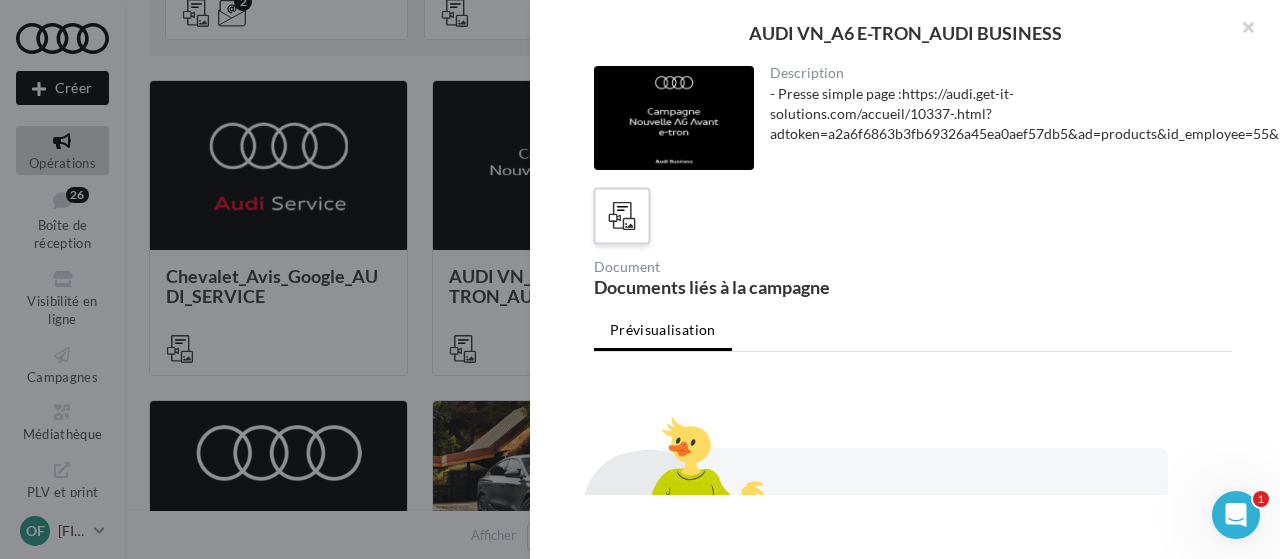 click at bounding box center (622, 216) 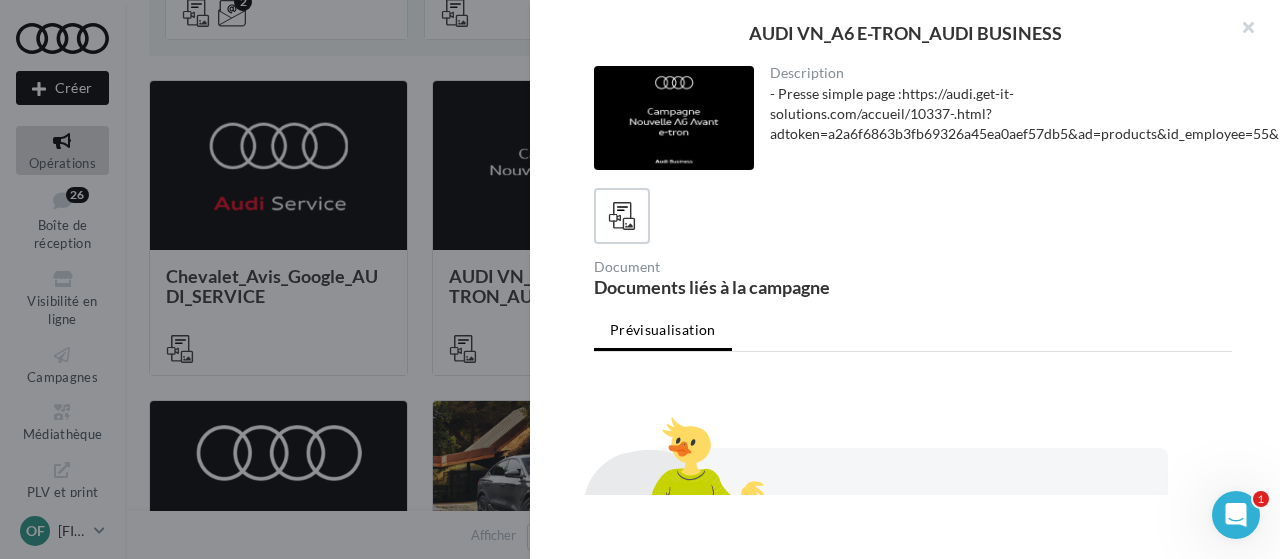 click at bounding box center [913, 216] 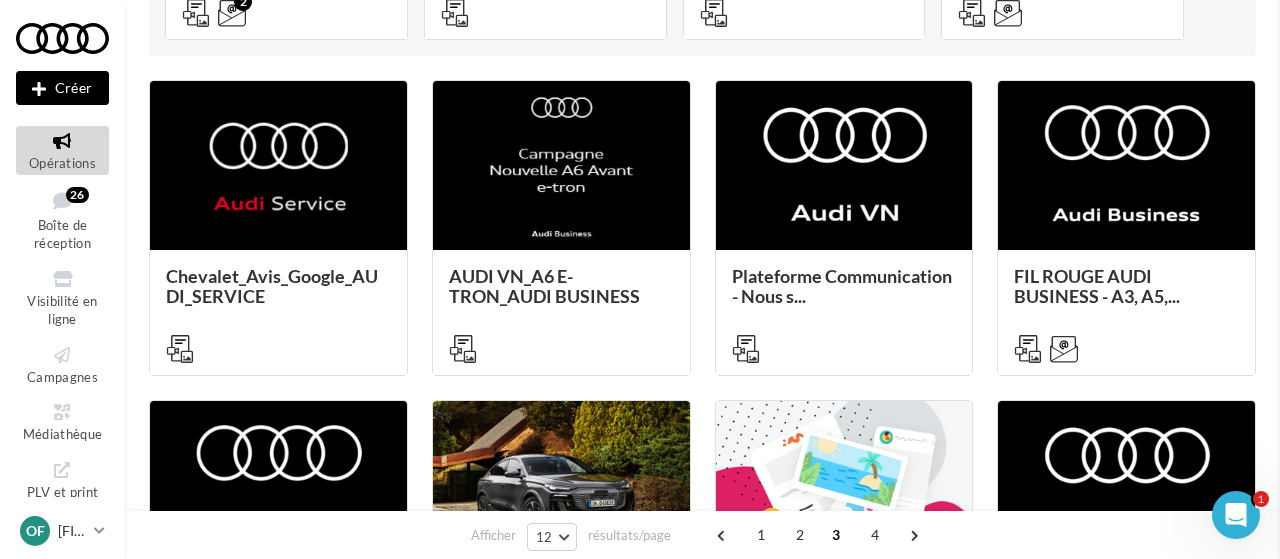 drag, startPoint x: 321, startPoint y: 39, endPoint x: 284, endPoint y: 52, distance: 39.217342 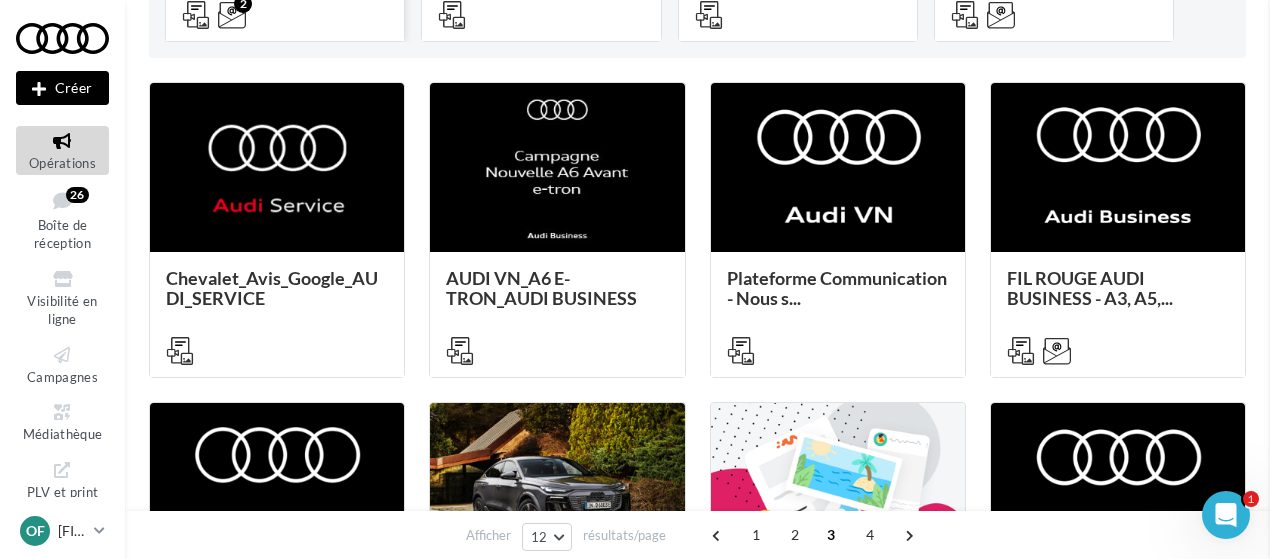 scroll, scrollTop: 279, scrollLeft: 0, axis: vertical 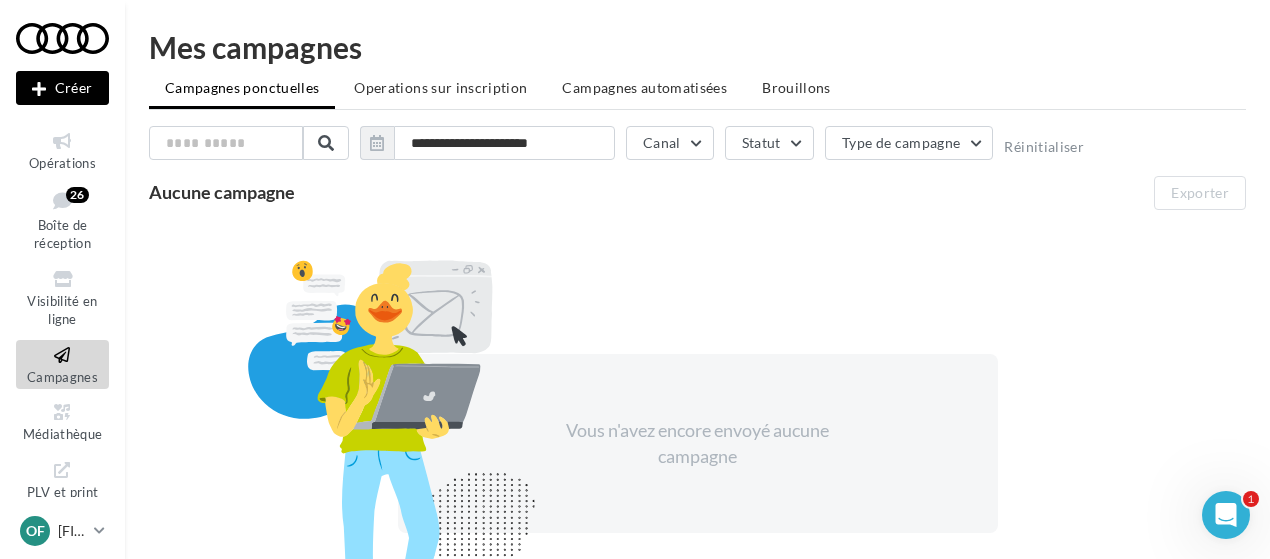 drag, startPoint x: 1147, startPoint y: 309, endPoint x: 1151, endPoint y: 249, distance: 60.133186 